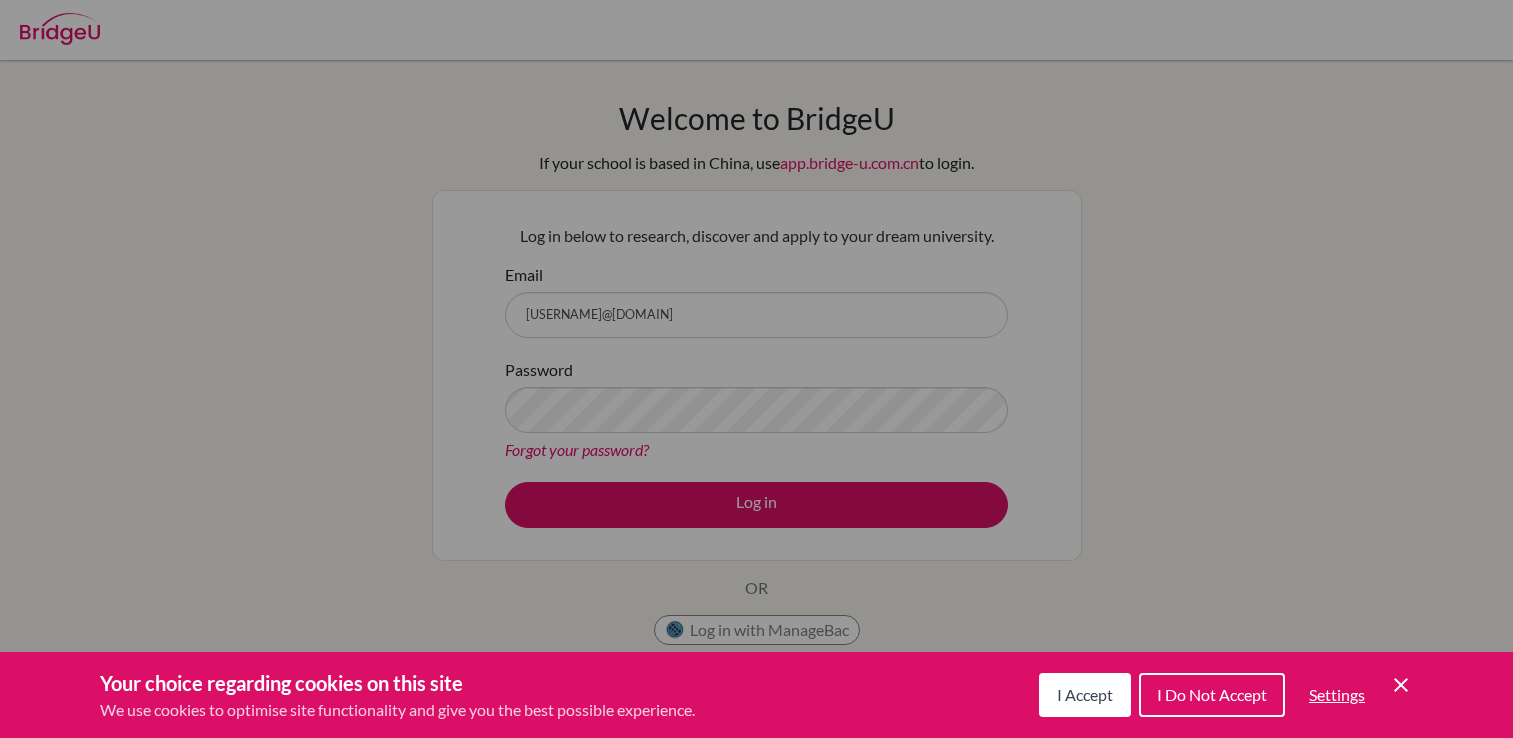 scroll, scrollTop: 0, scrollLeft: 0, axis: both 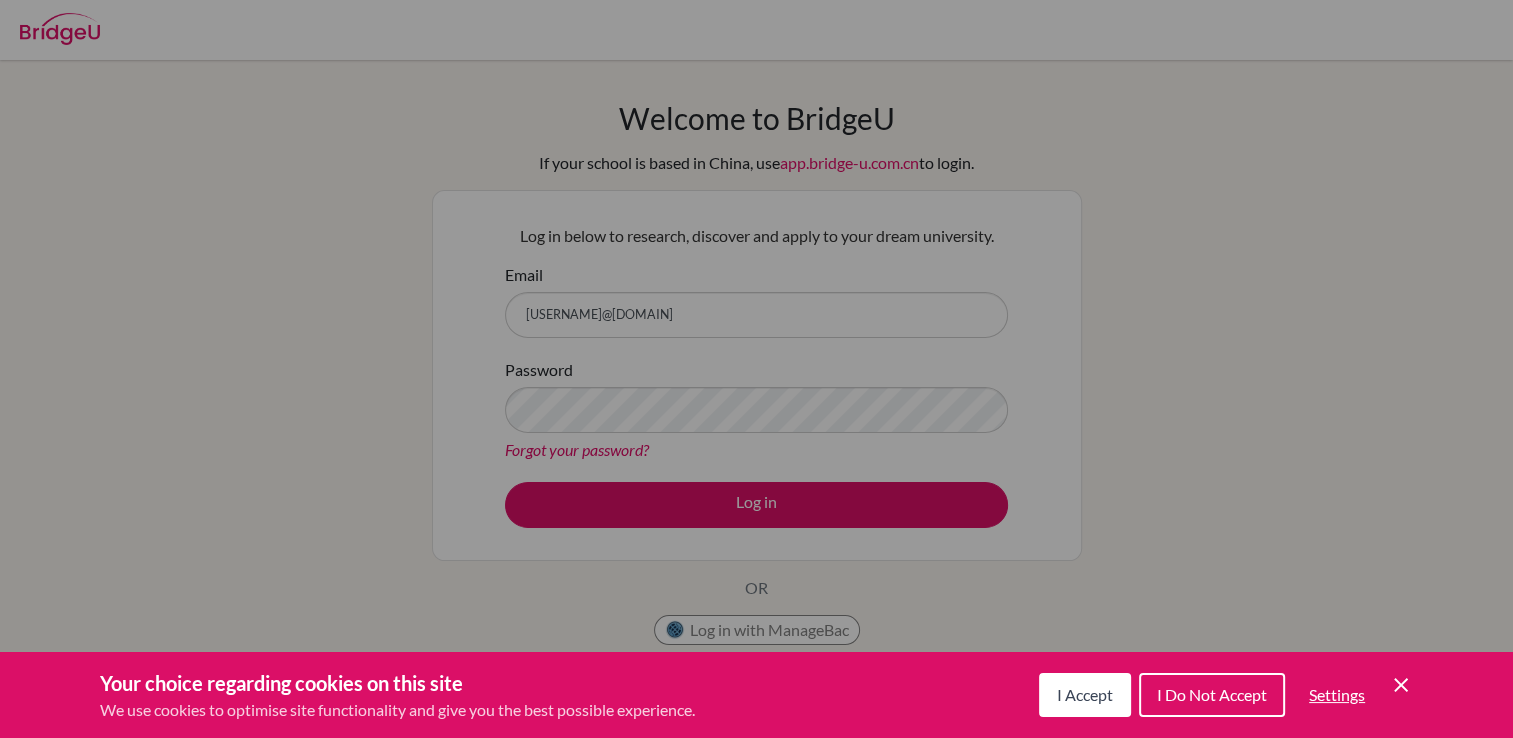 click on "I Do Not Accept" at bounding box center (1212, 694) 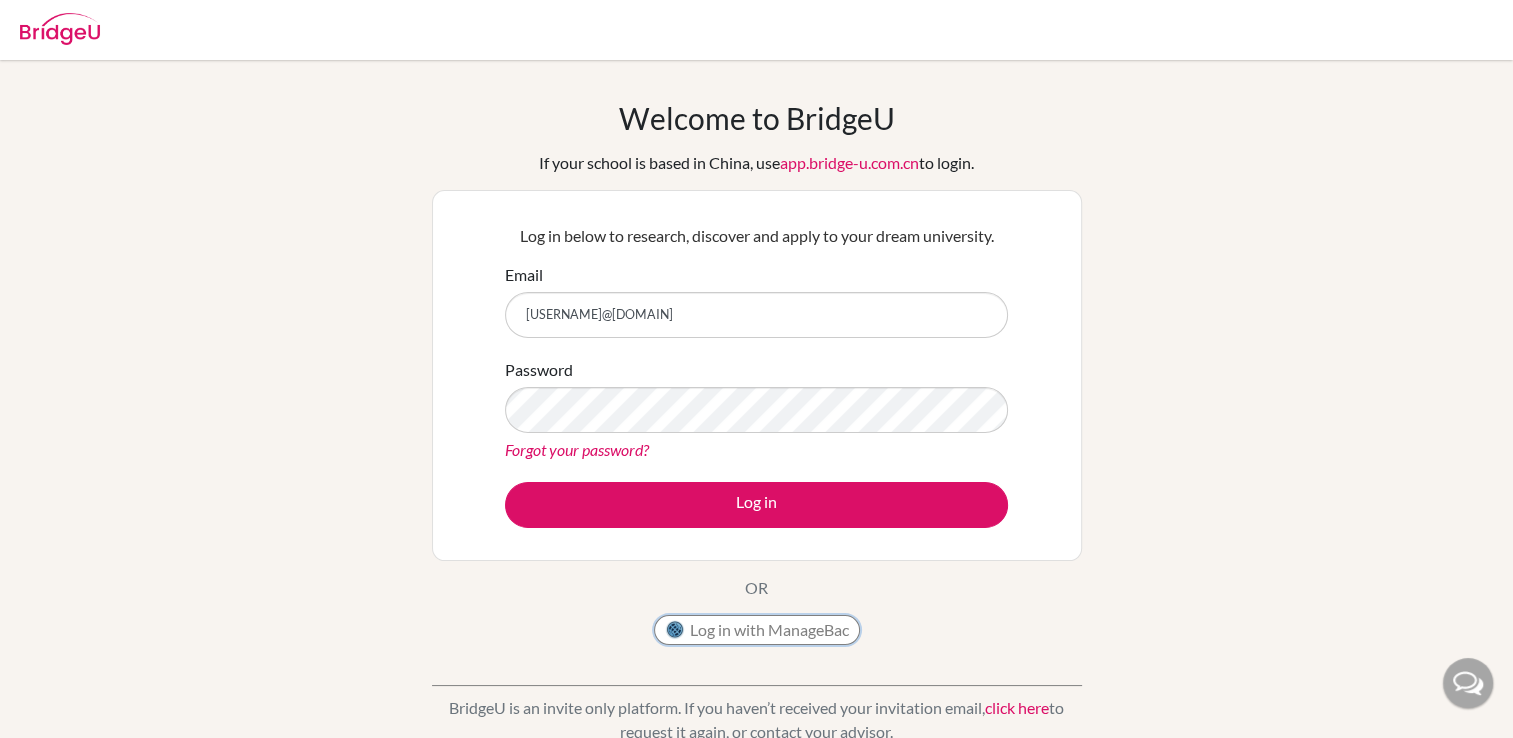 click on "Log in with ManageBac" at bounding box center [757, 630] 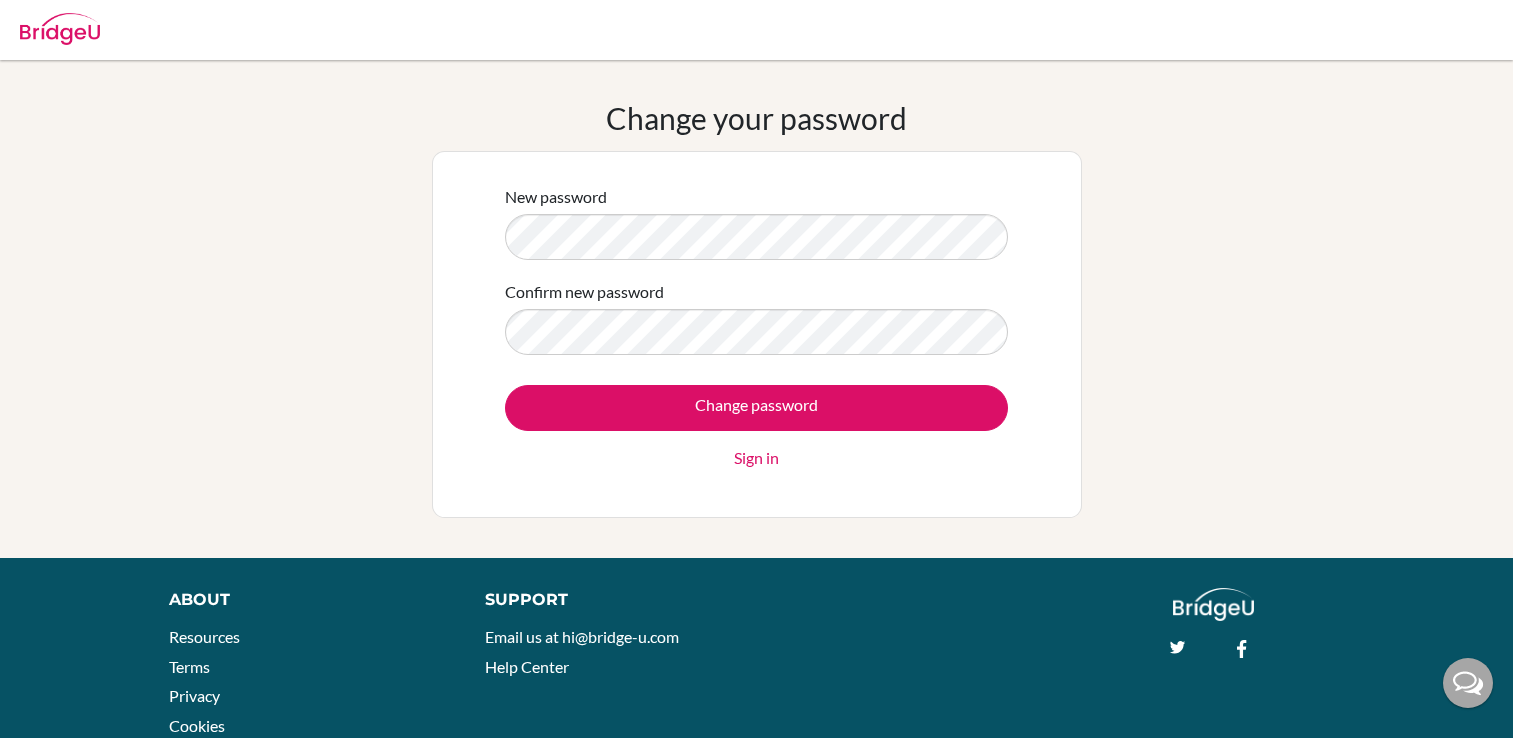 scroll, scrollTop: 0, scrollLeft: 0, axis: both 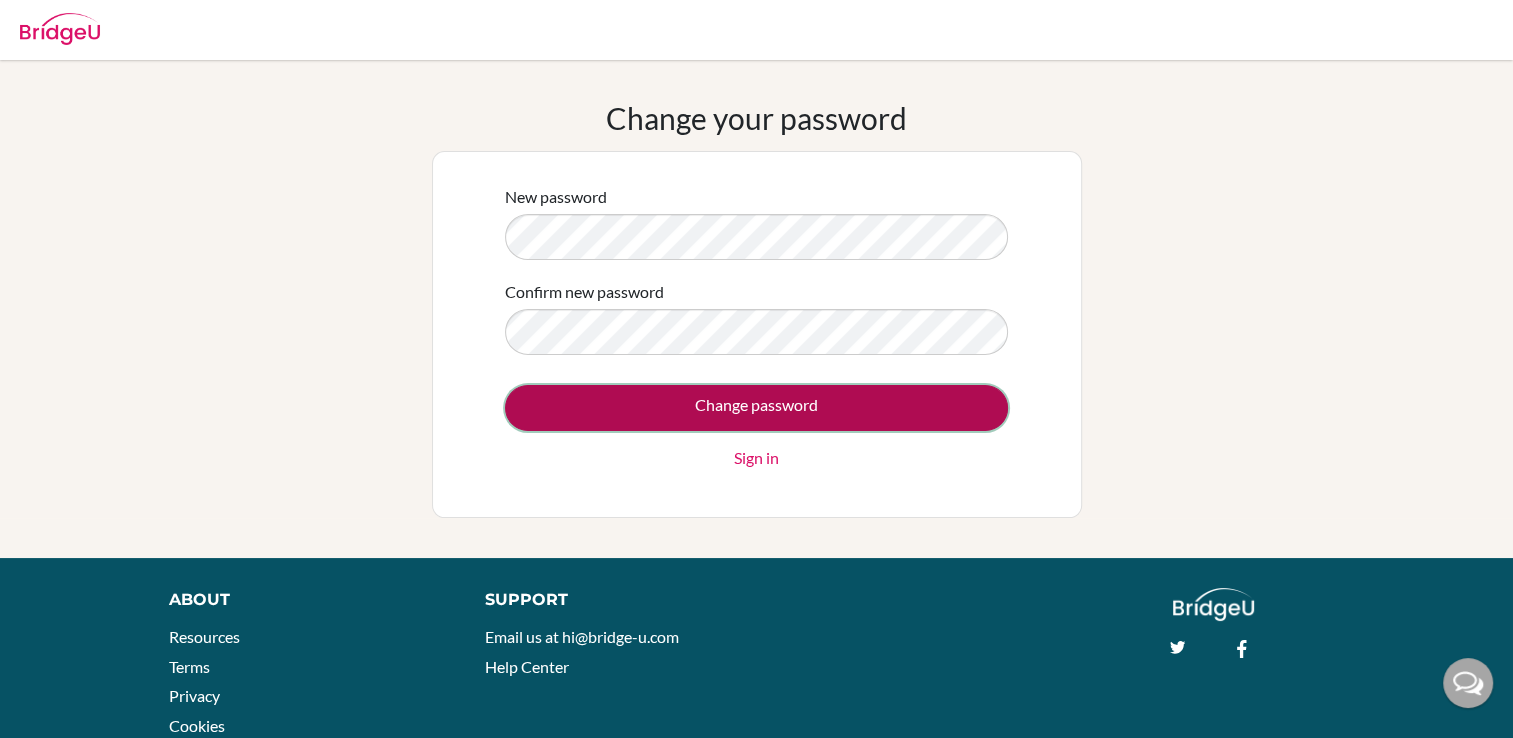 click on "Change password" at bounding box center [756, 408] 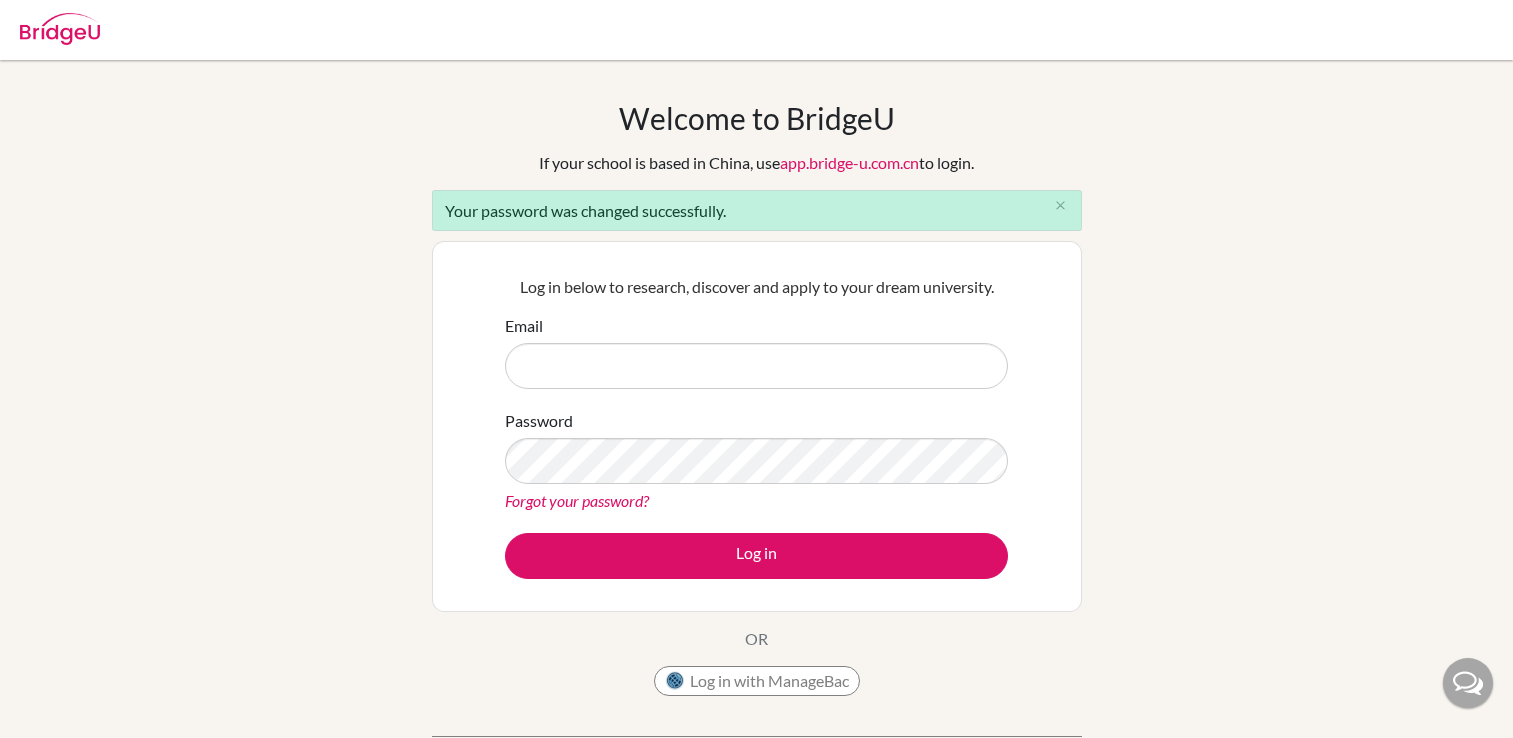 scroll, scrollTop: 0, scrollLeft: 0, axis: both 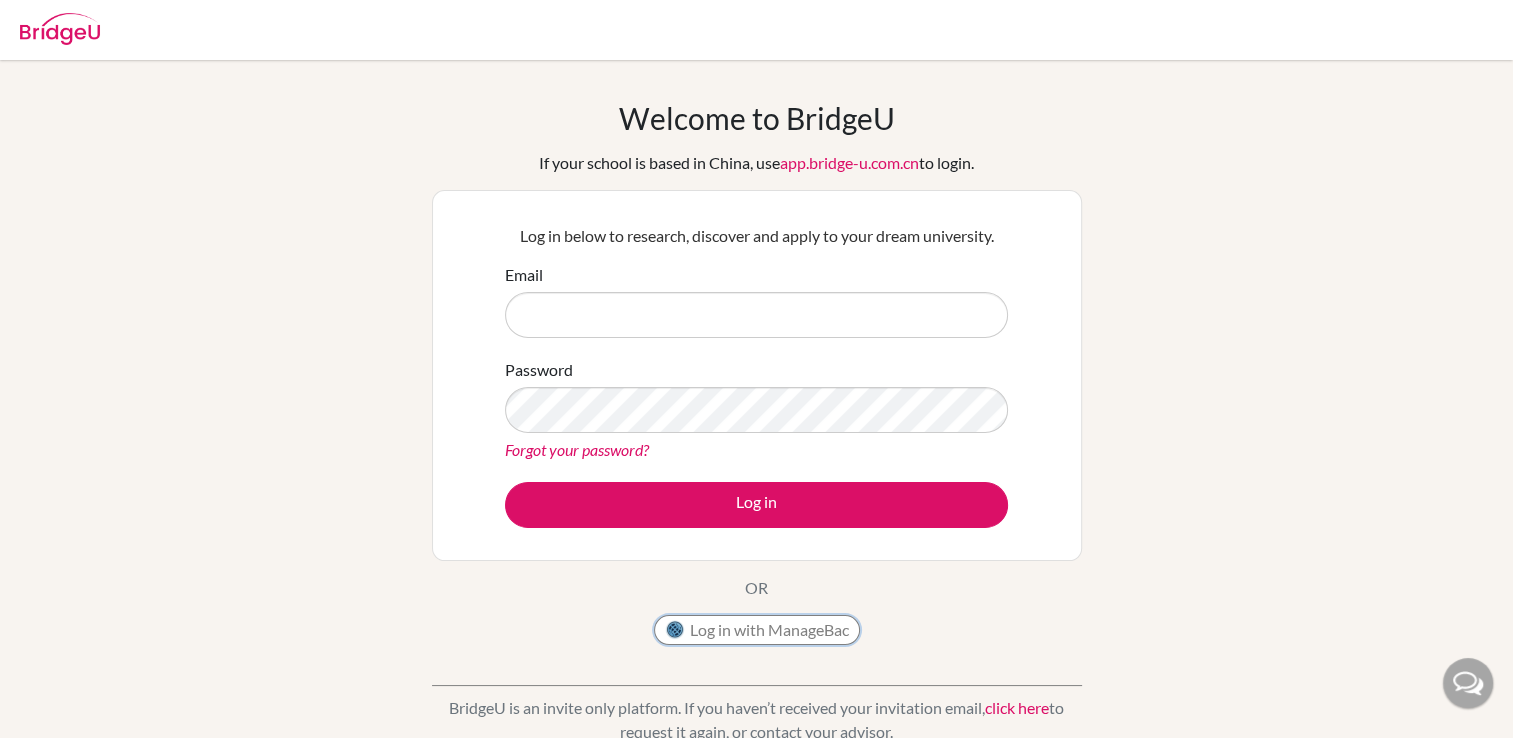 click on "Log in with ManageBac" at bounding box center (757, 630) 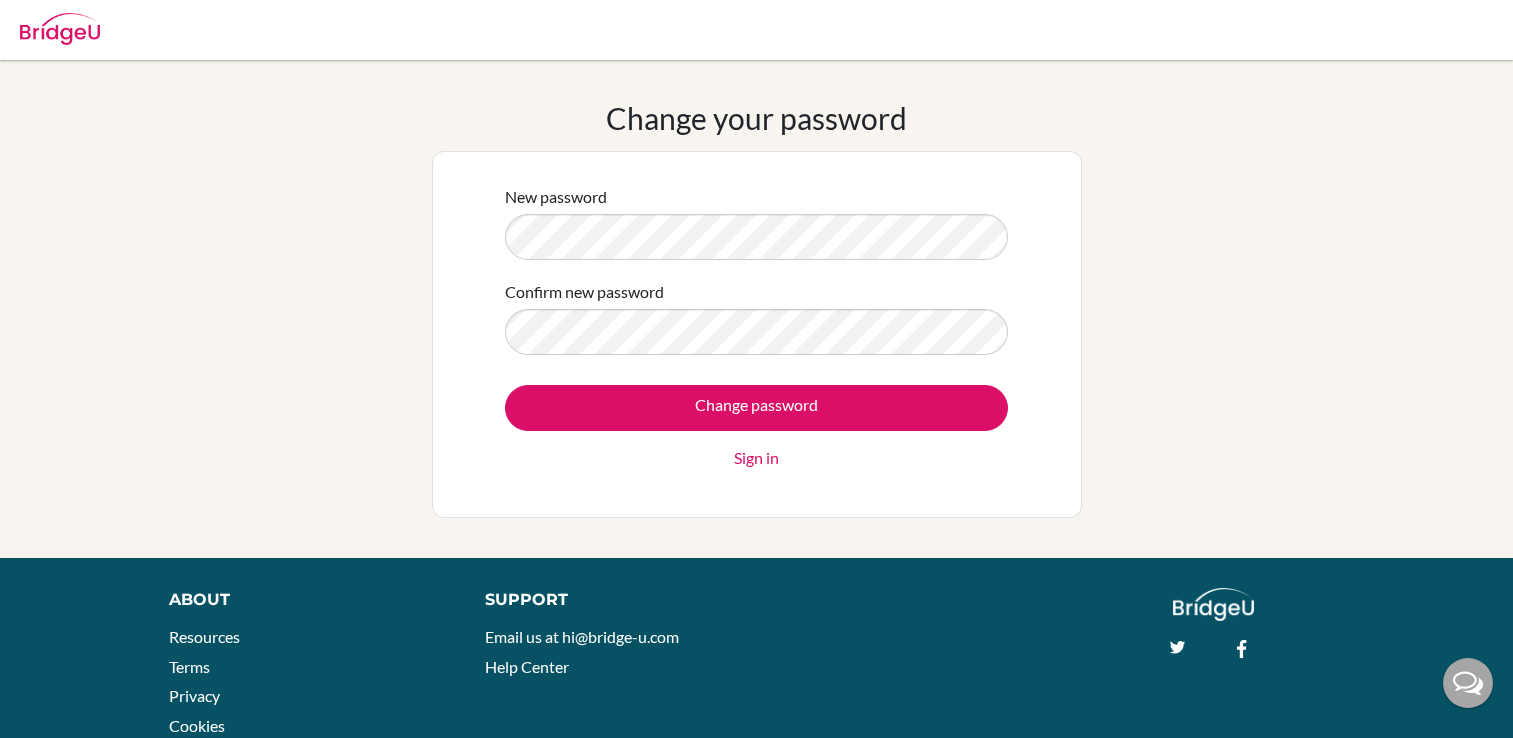 scroll, scrollTop: 0, scrollLeft: 0, axis: both 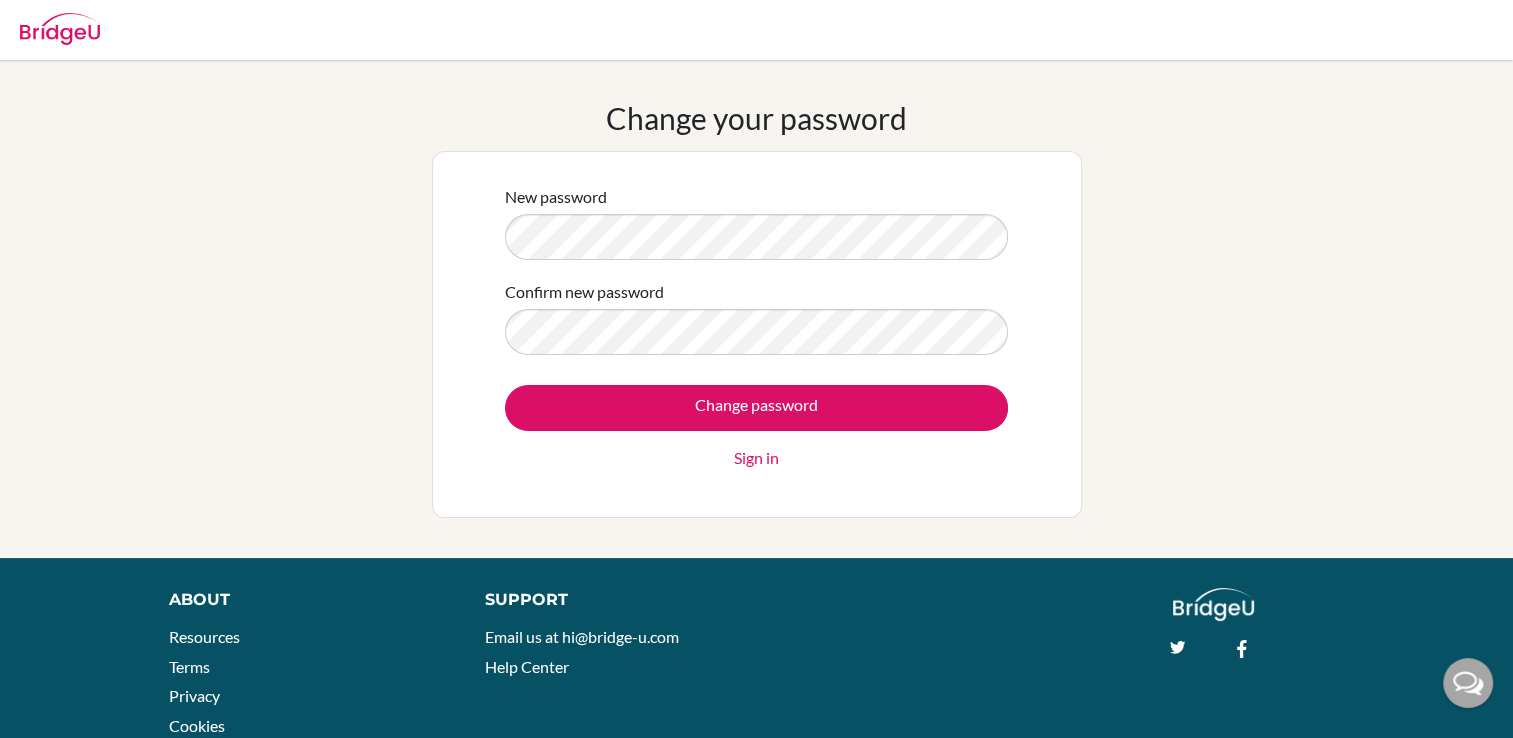 click on "Change password" at bounding box center (756, 408) 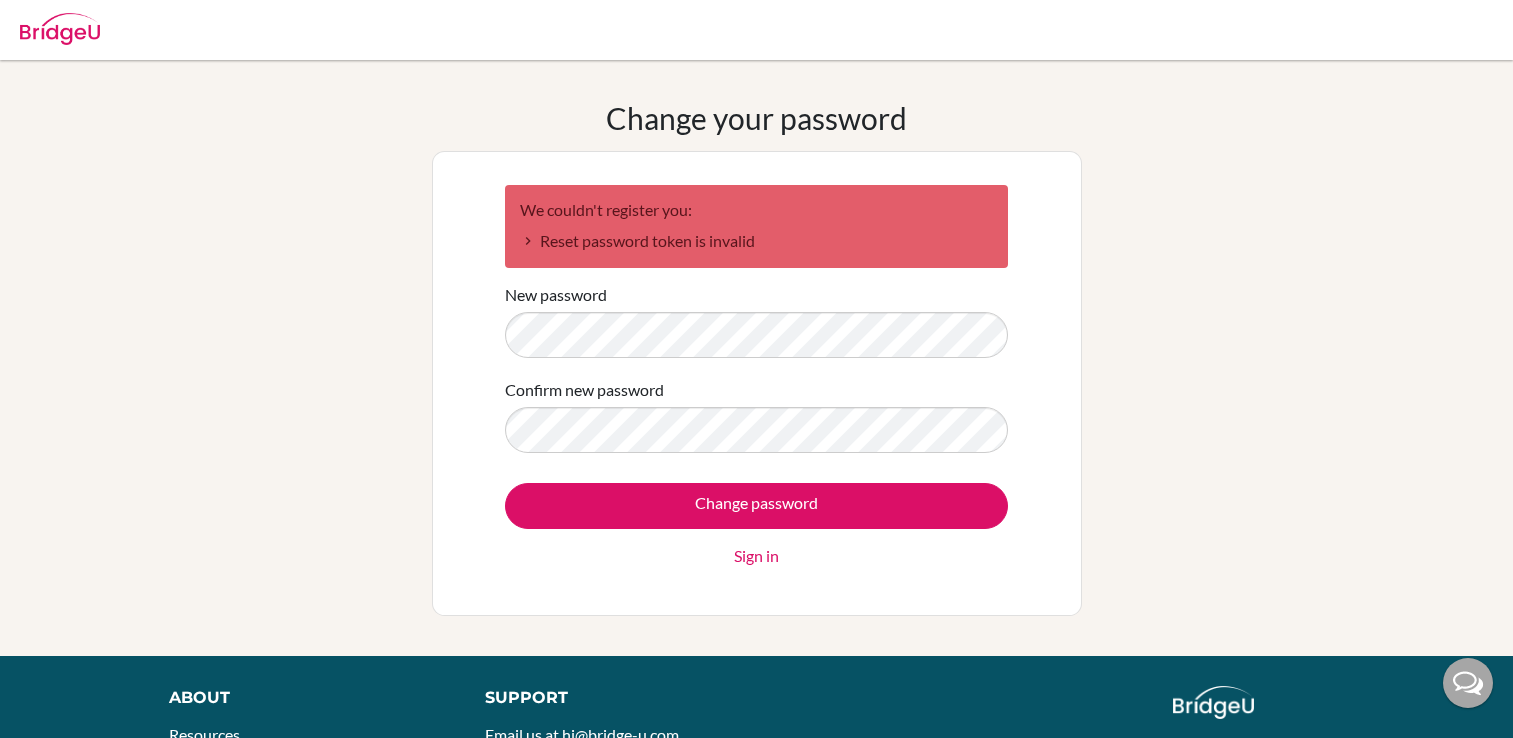 scroll, scrollTop: 0, scrollLeft: 0, axis: both 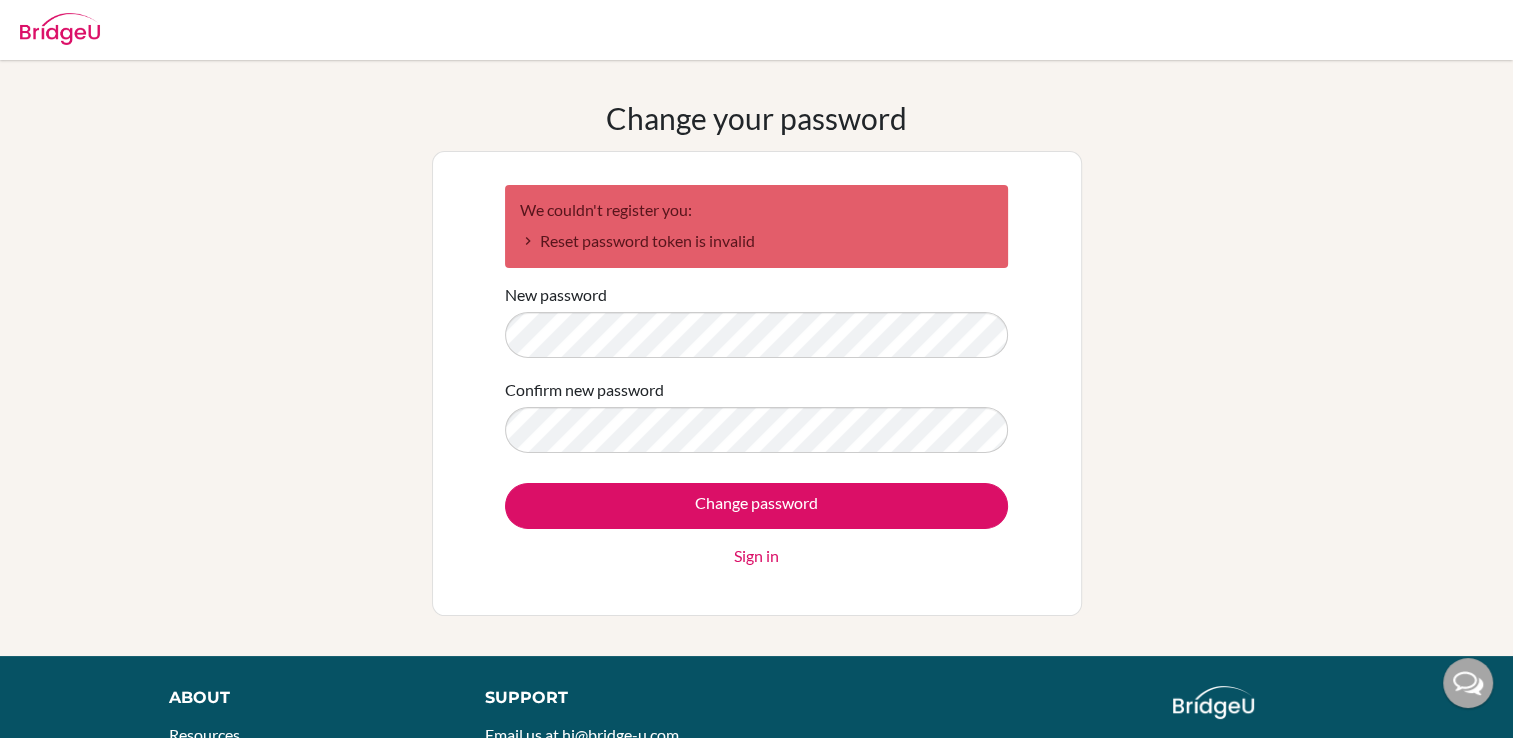click on "We couldn't register you:
Reset password token is invalid
New password
Confirm new password
Change password
Sign in" at bounding box center [757, 383] 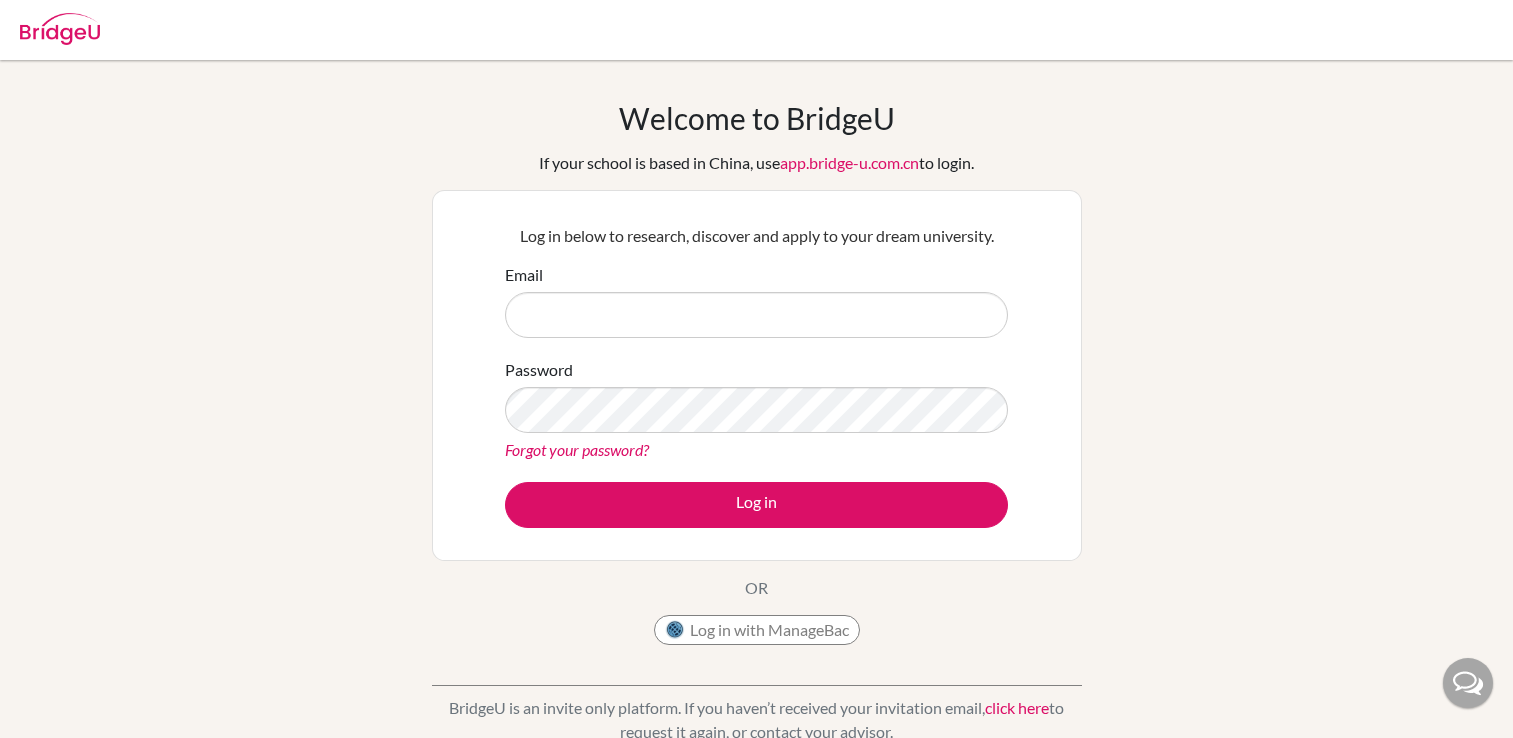 scroll, scrollTop: 0, scrollLeft: 0, axis: both 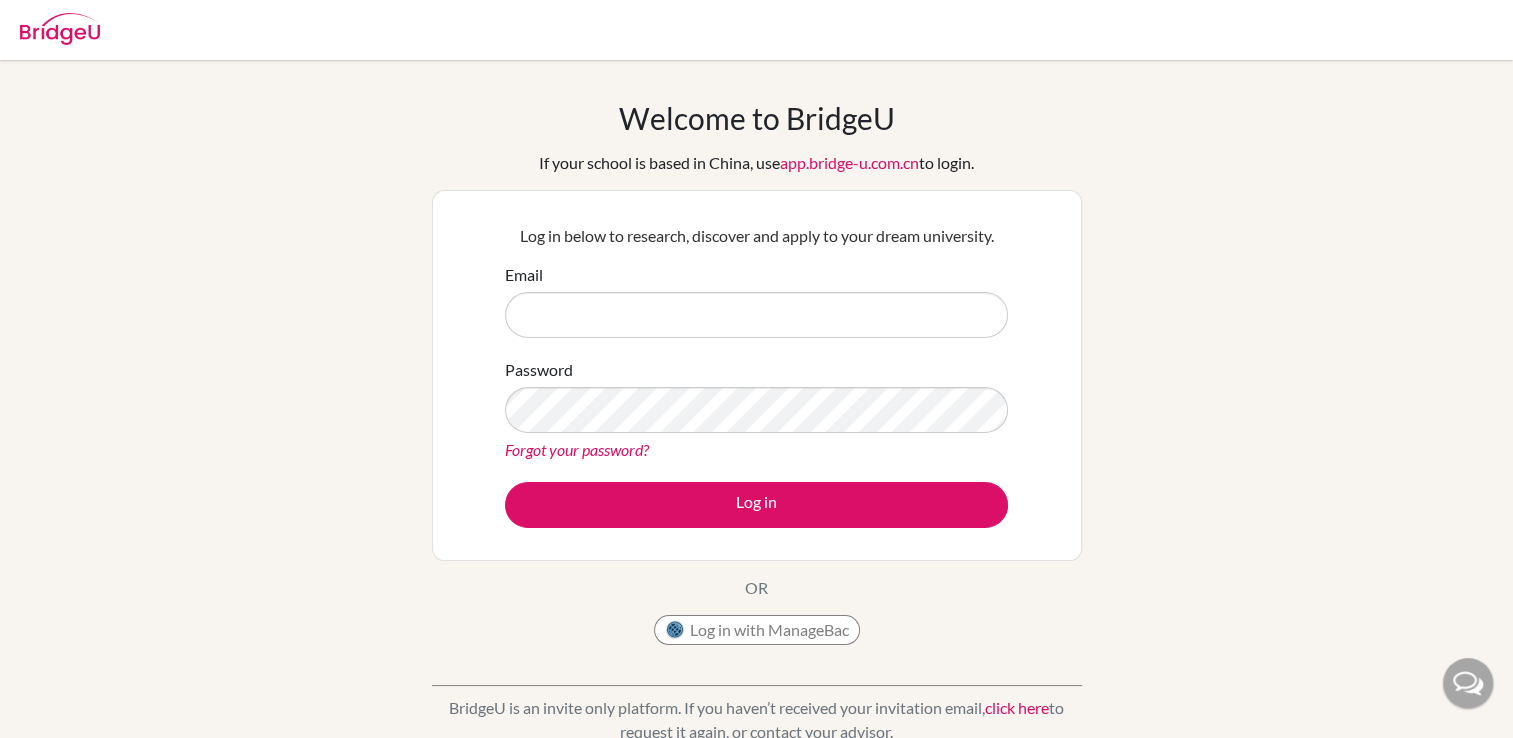 click on "Email" at bounding box center (756, 315) 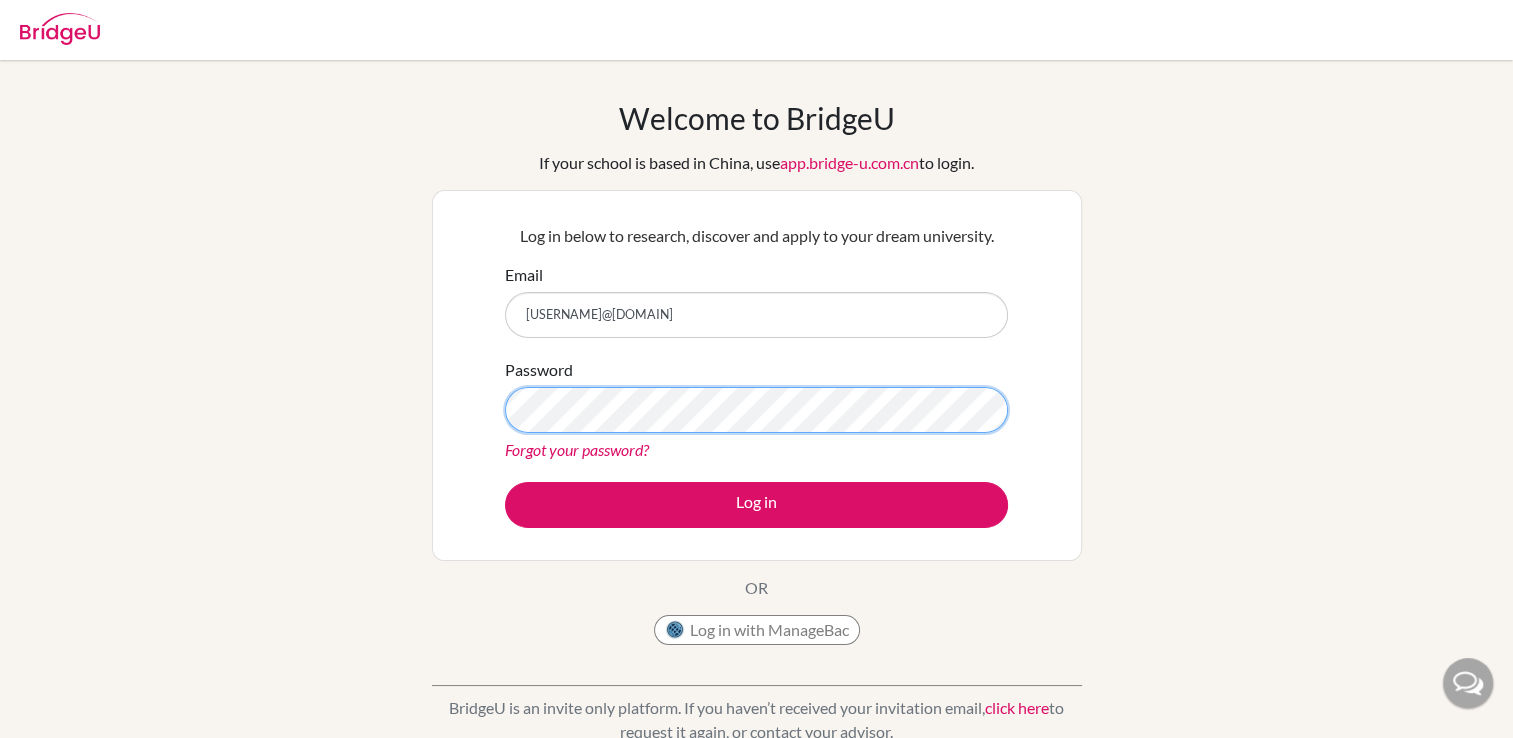 click on "Log in" at bounding box center (756, 505) 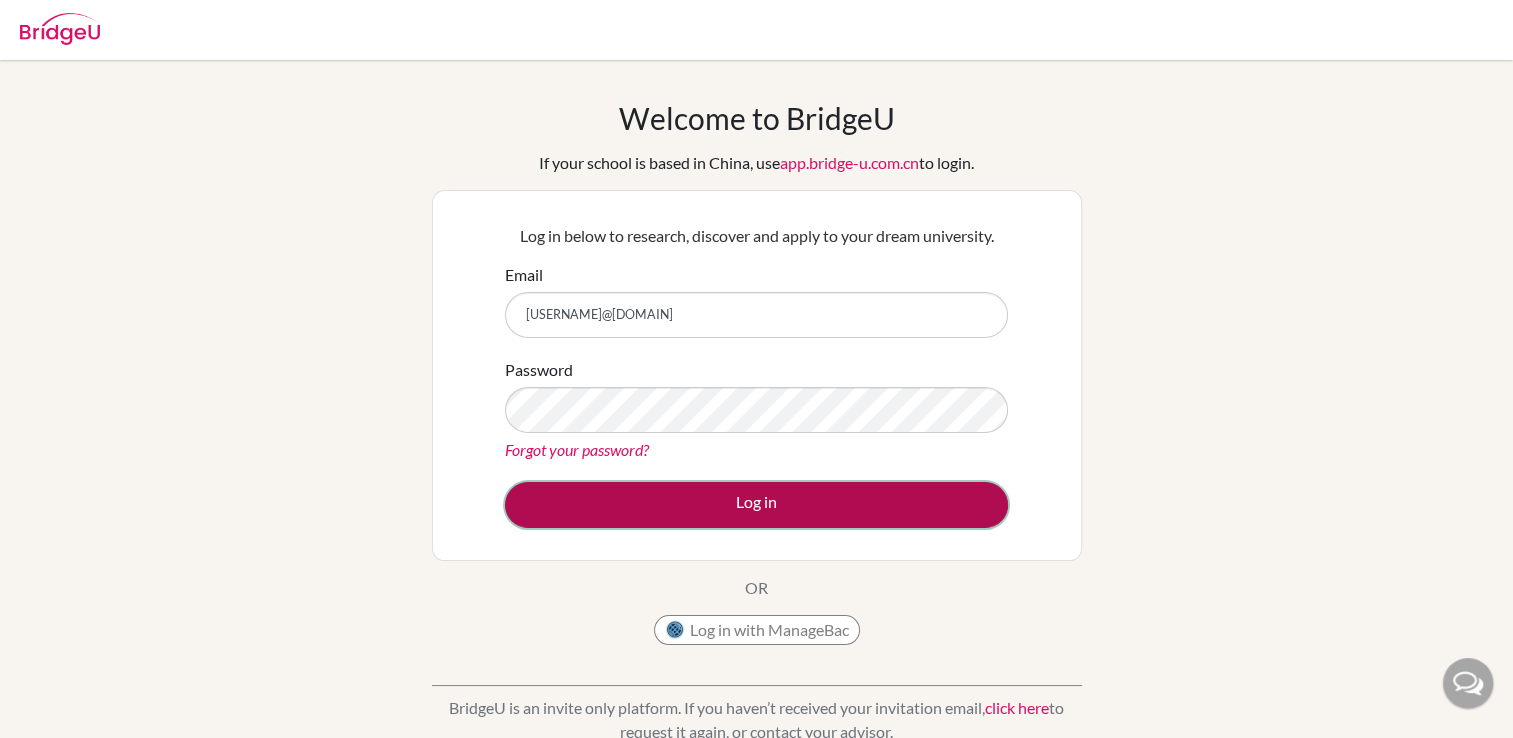 click on "Log in" at bounding box center [756, 505] 